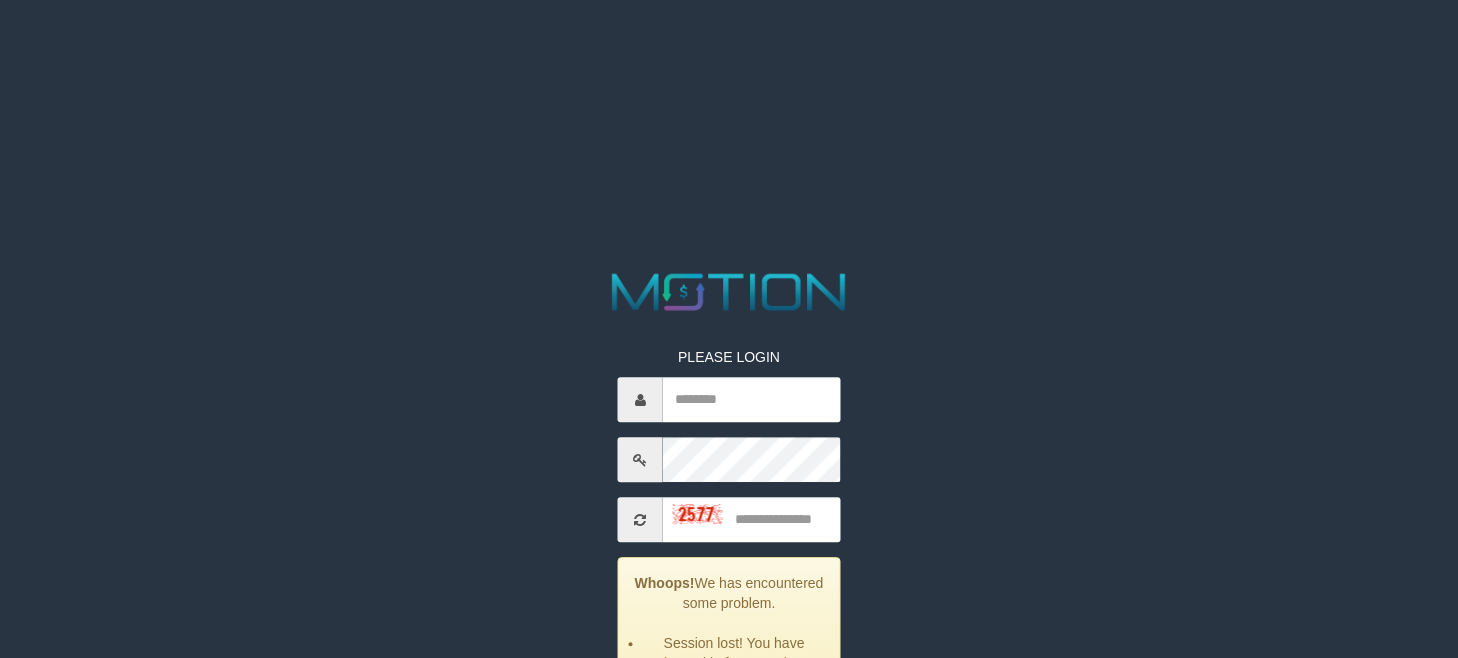 scroll, scrollTop: 0, scrollLeft: 0, axis: both 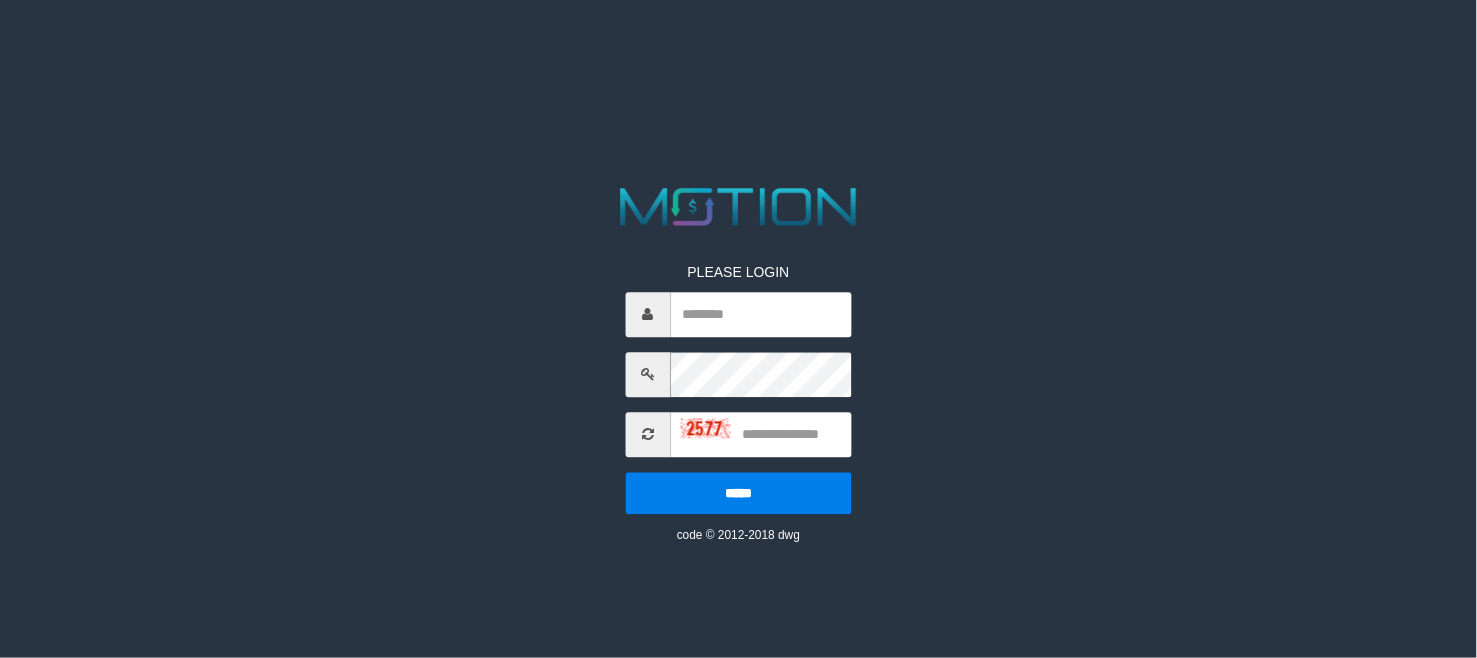 click at bounding box center [760, 314] 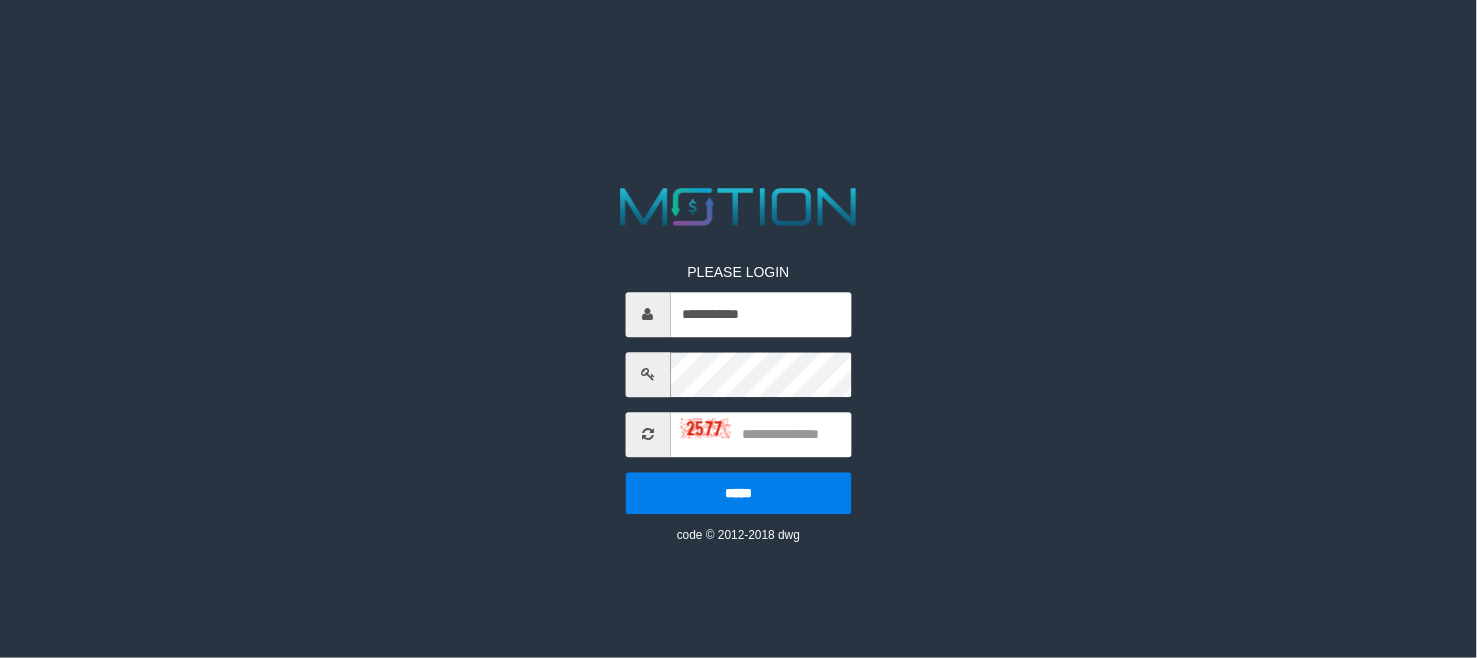 type on "**********" 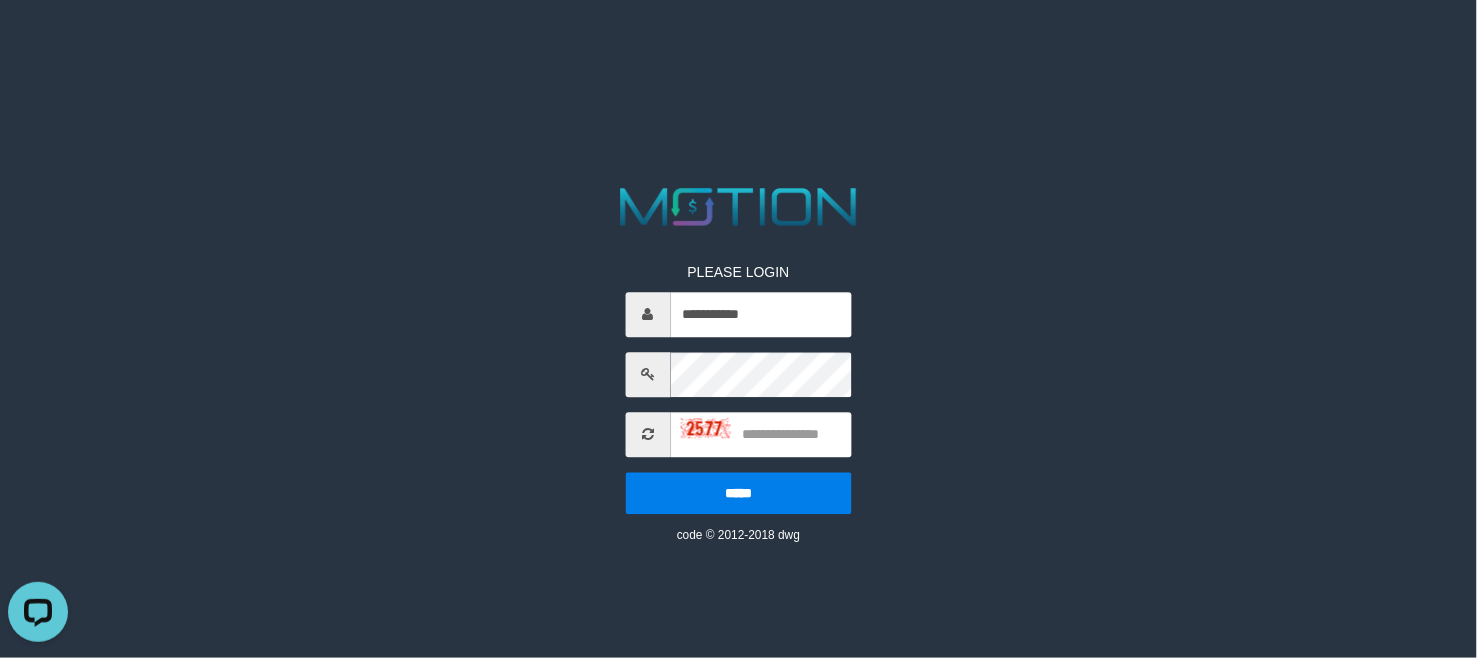 scroll, scrollTop: 0, scrollLeft: 0, axis: both 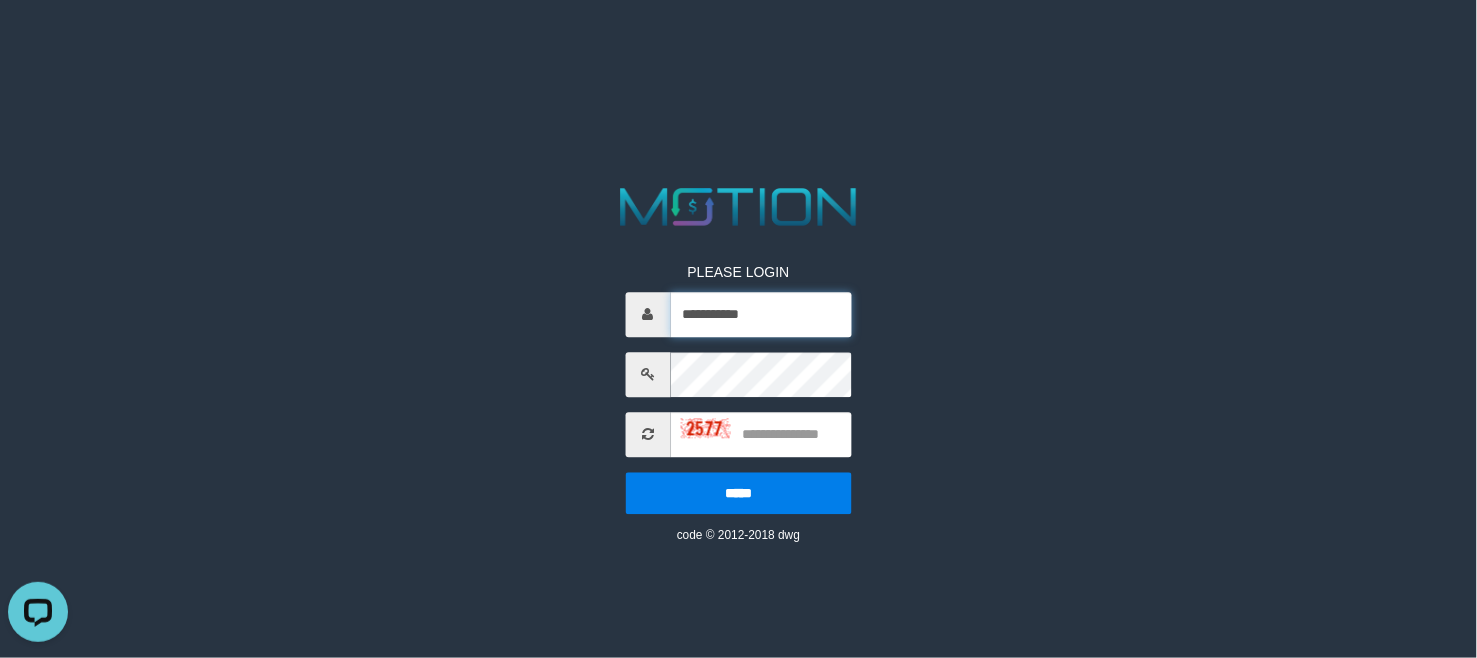 click on "**********" at bounding box center [760, 314] 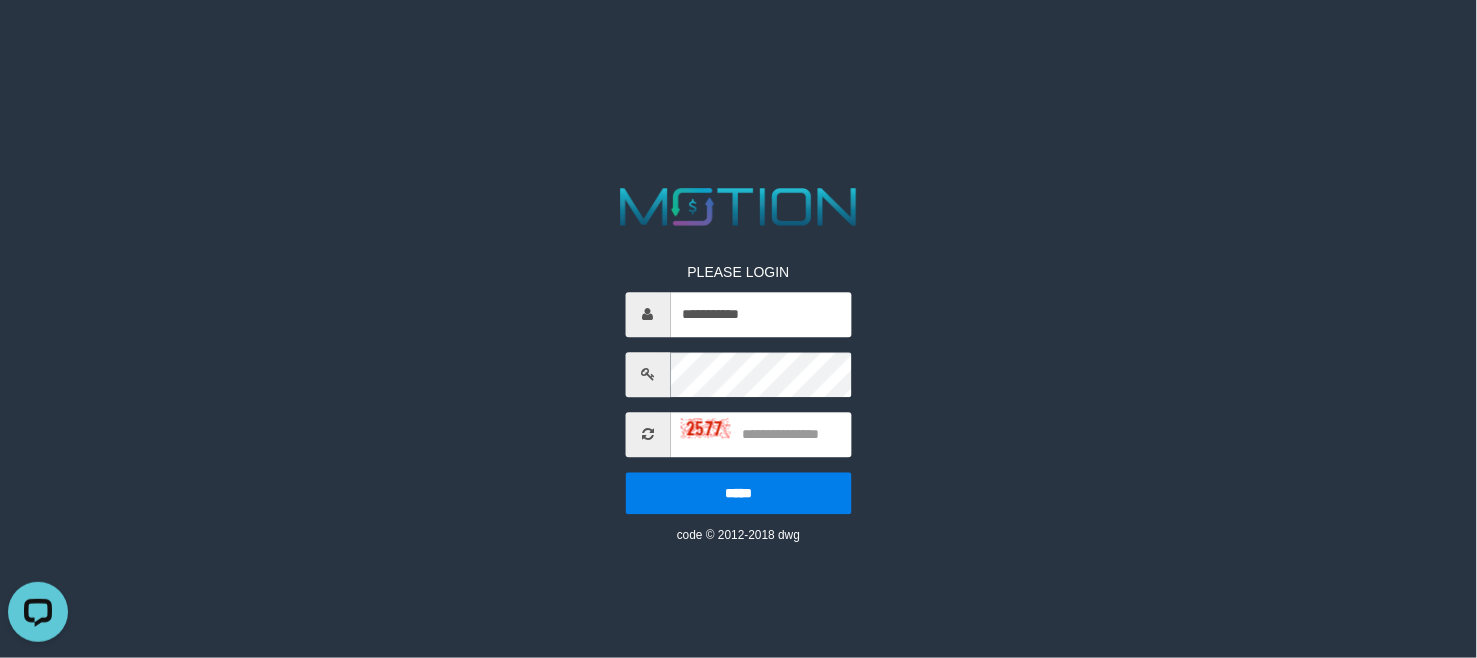 click on "**********" at bounding box center [738, 388] 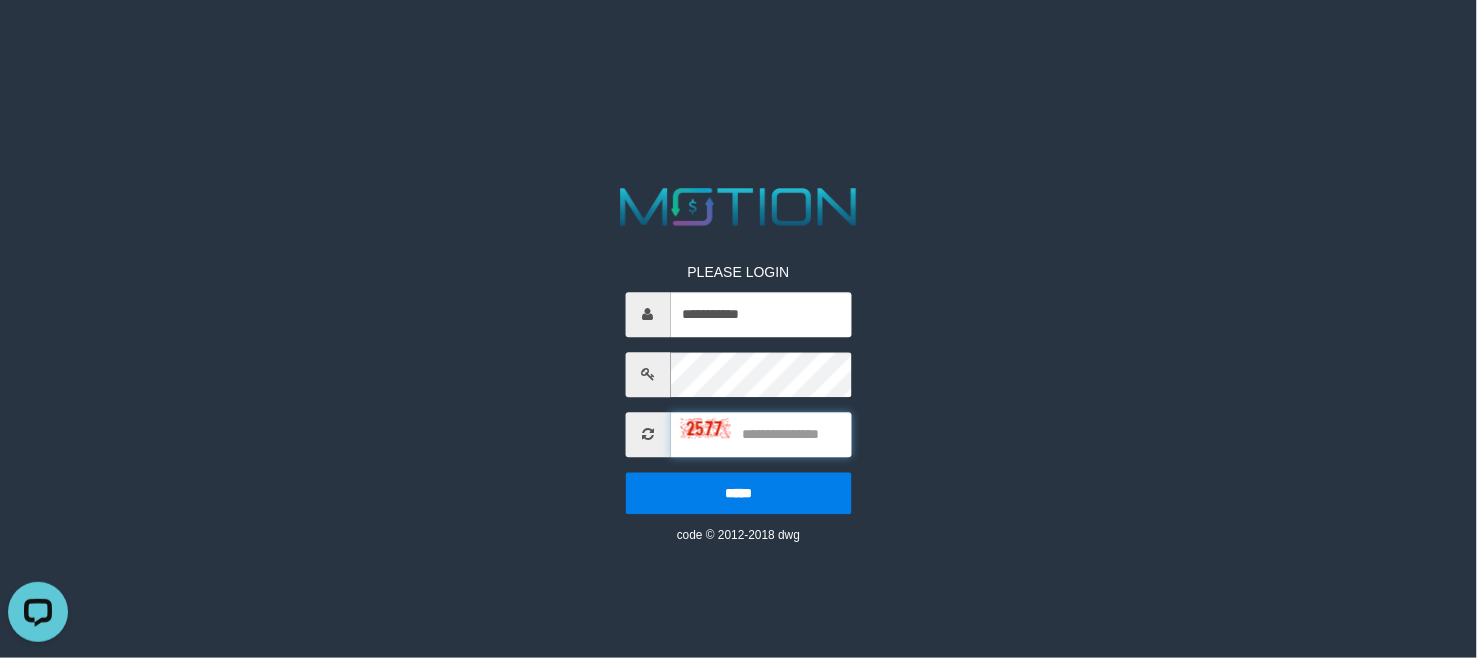 click at bounding box center [760, 434] 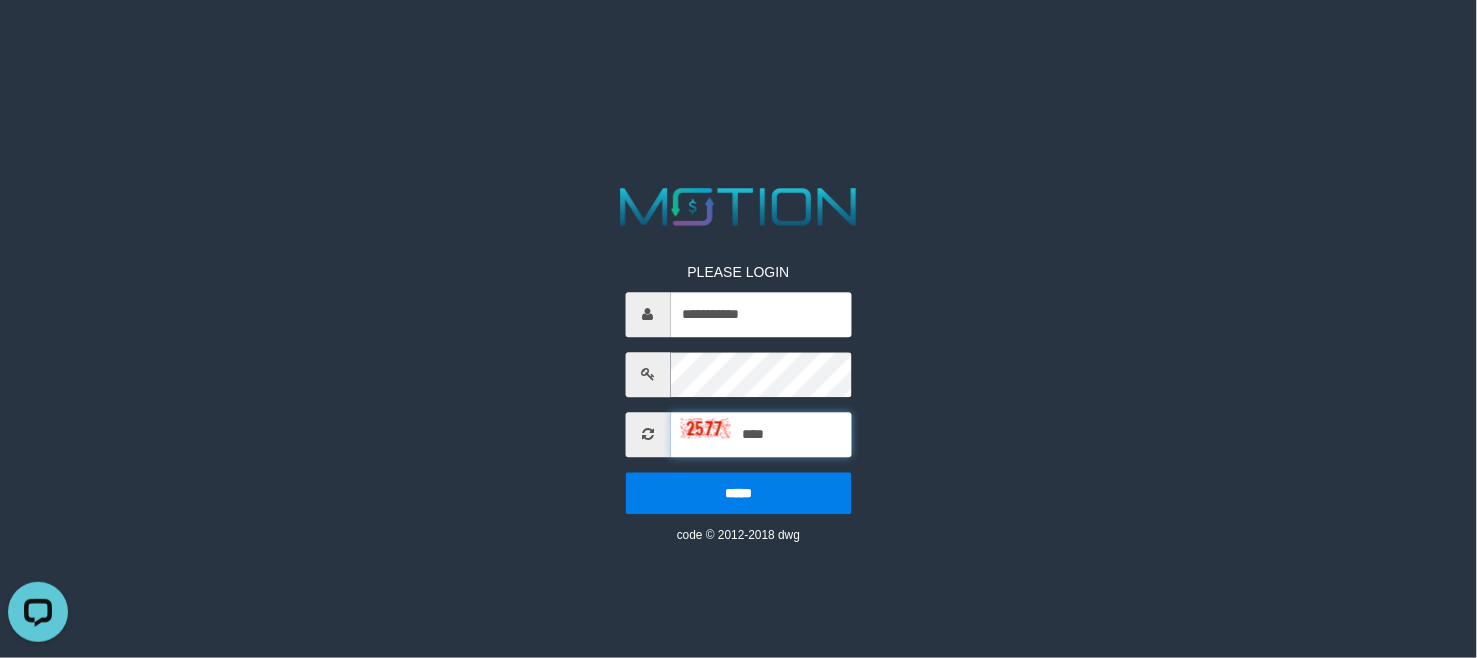 type on "****" 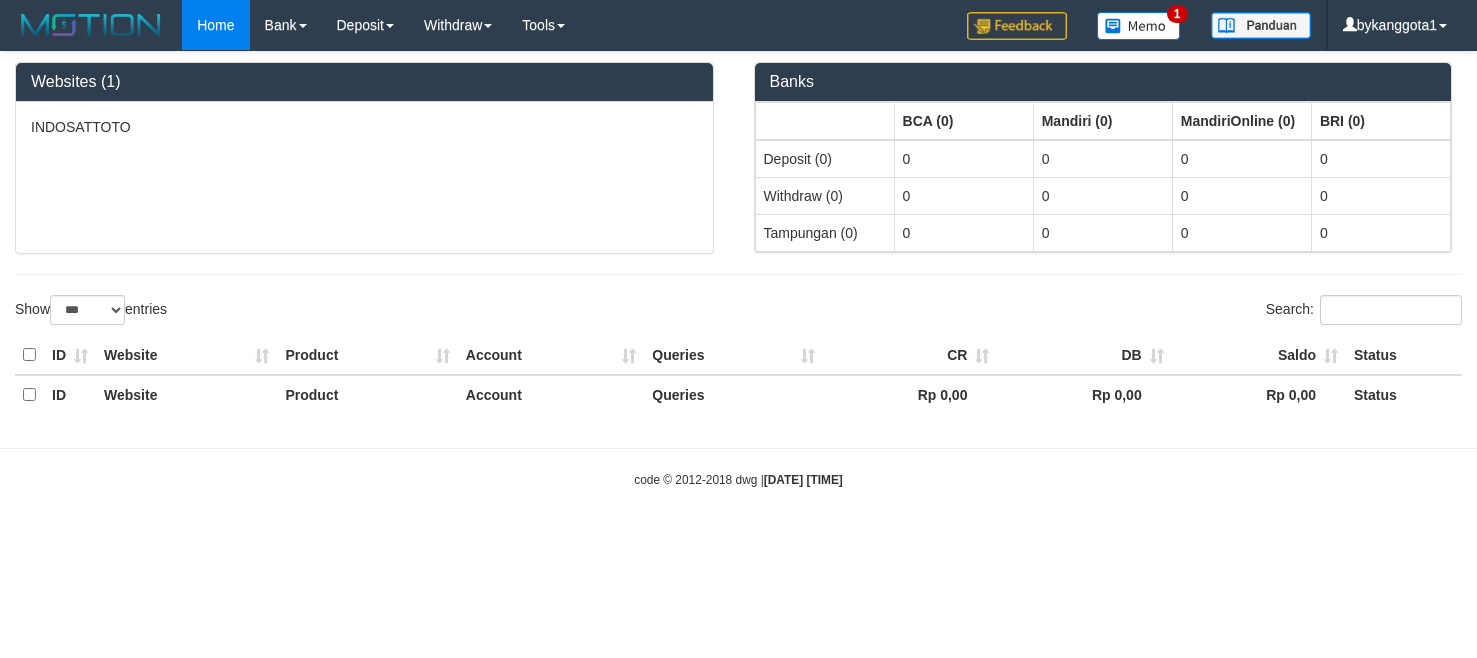 select on "***" 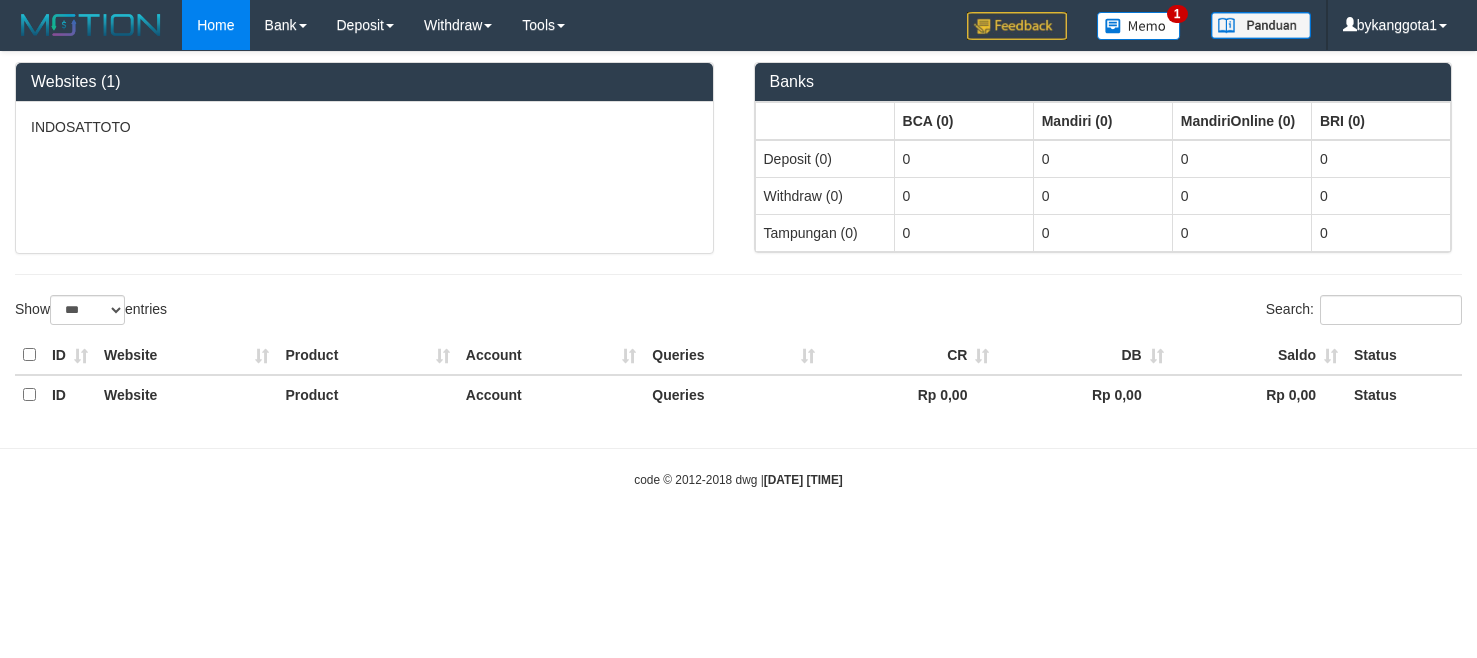 scroll, scrollTop: 0, scrollLeft: 0, axis: both 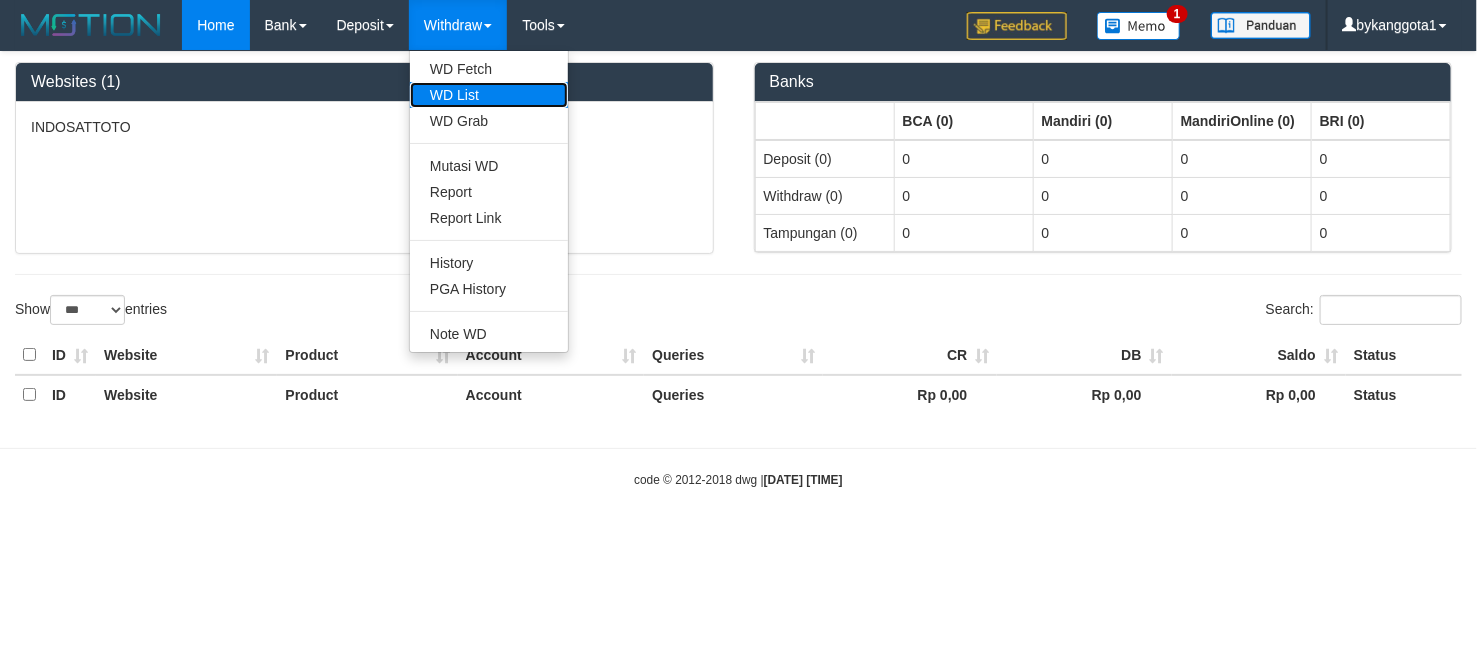 click on "WD List" at bounding box center [489, 95] 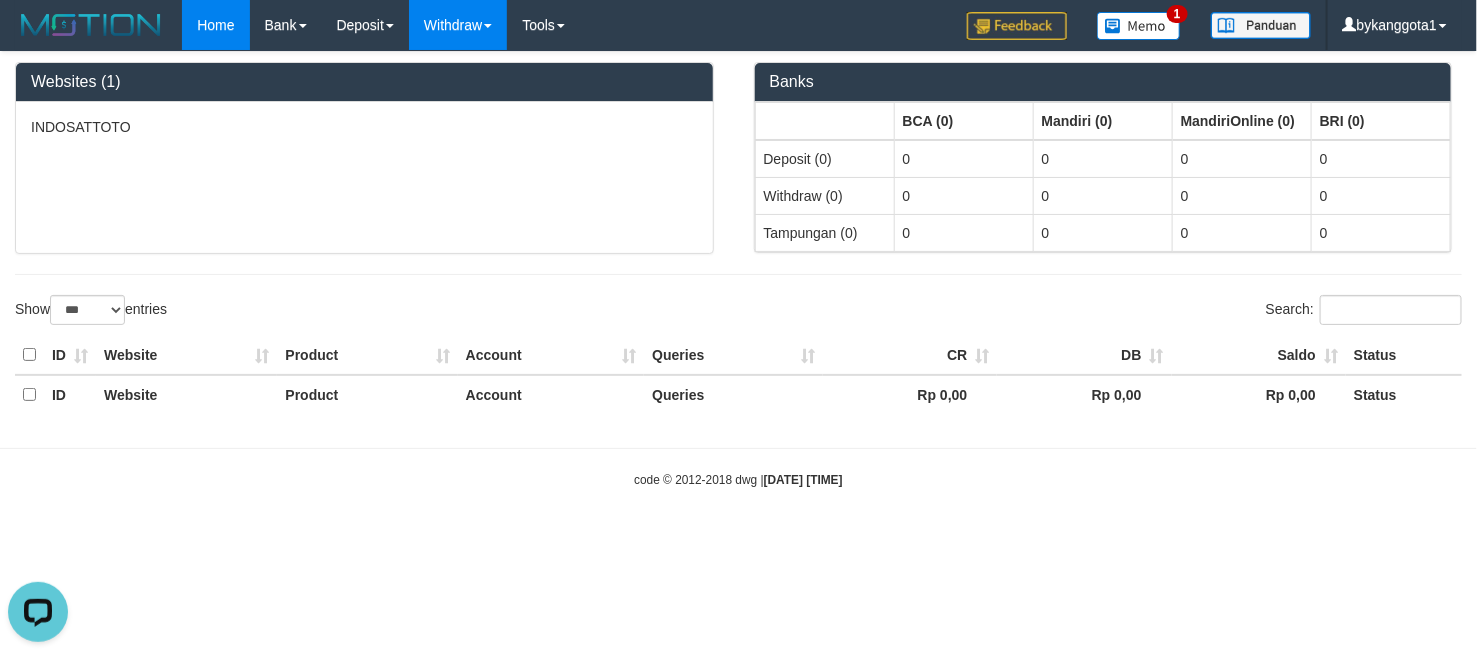scroll, scrollTop: 0, scrollLeft: 0, axis: both 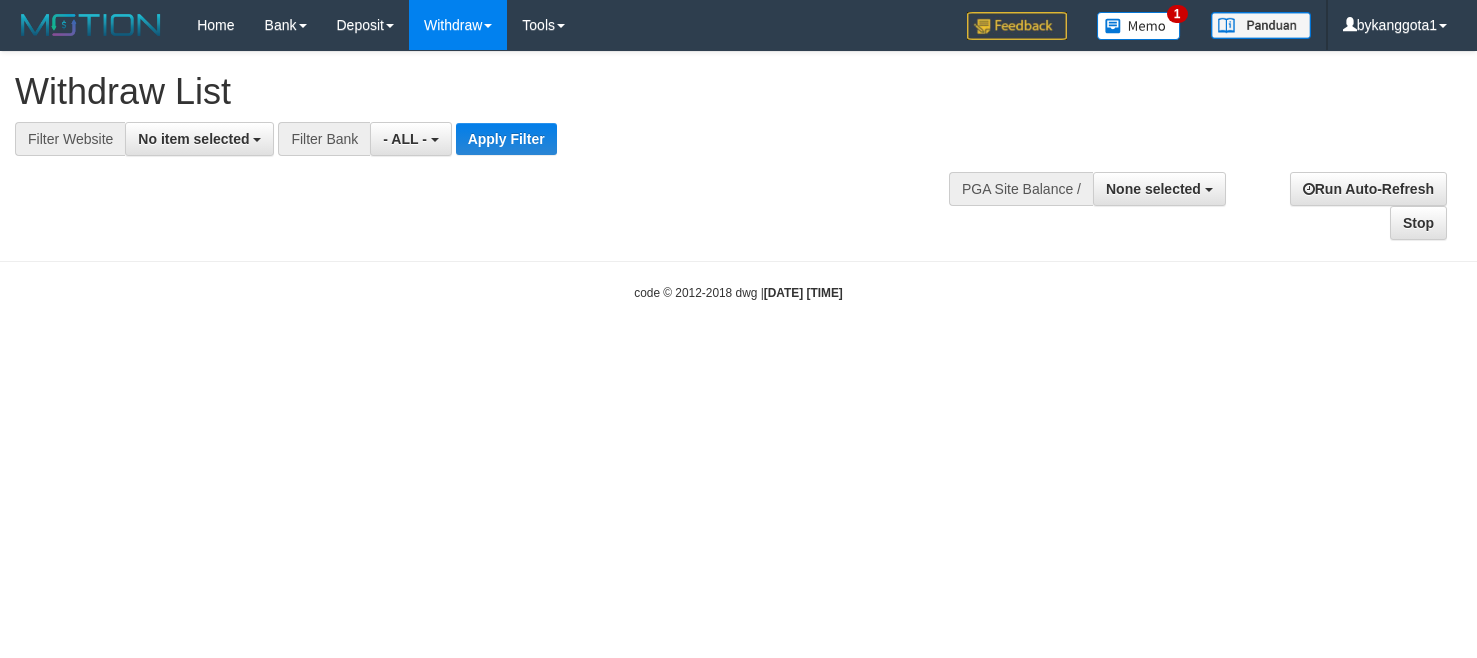 select 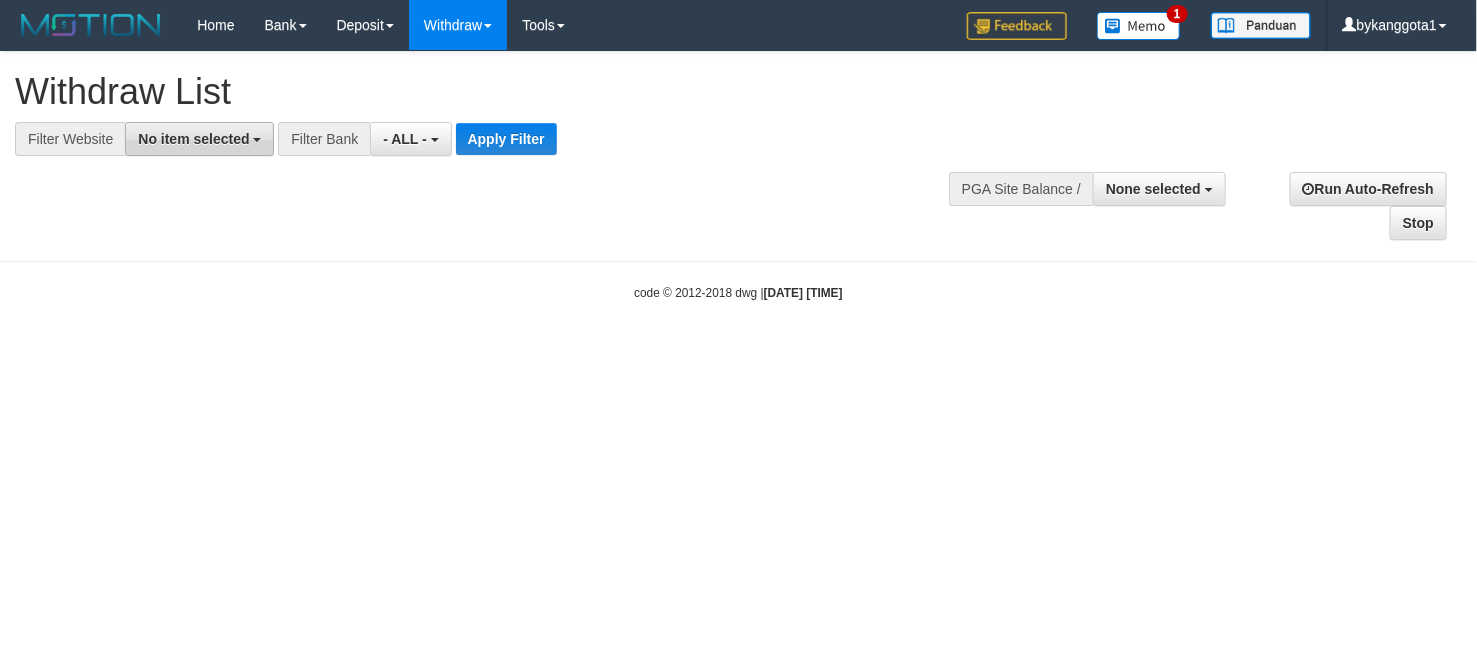 click on "No item selected" at bounding box center (193, 139) 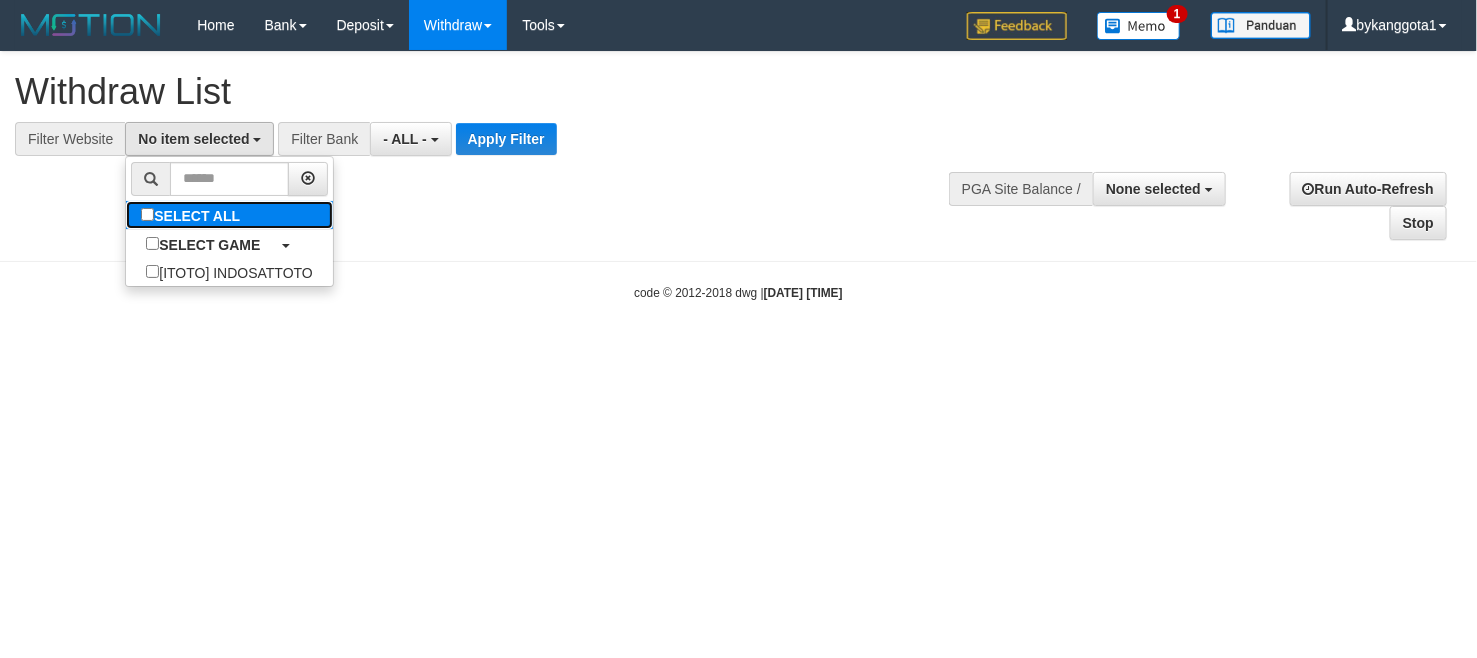 click on "SELECT ALL" at bounding box center [193, 215] 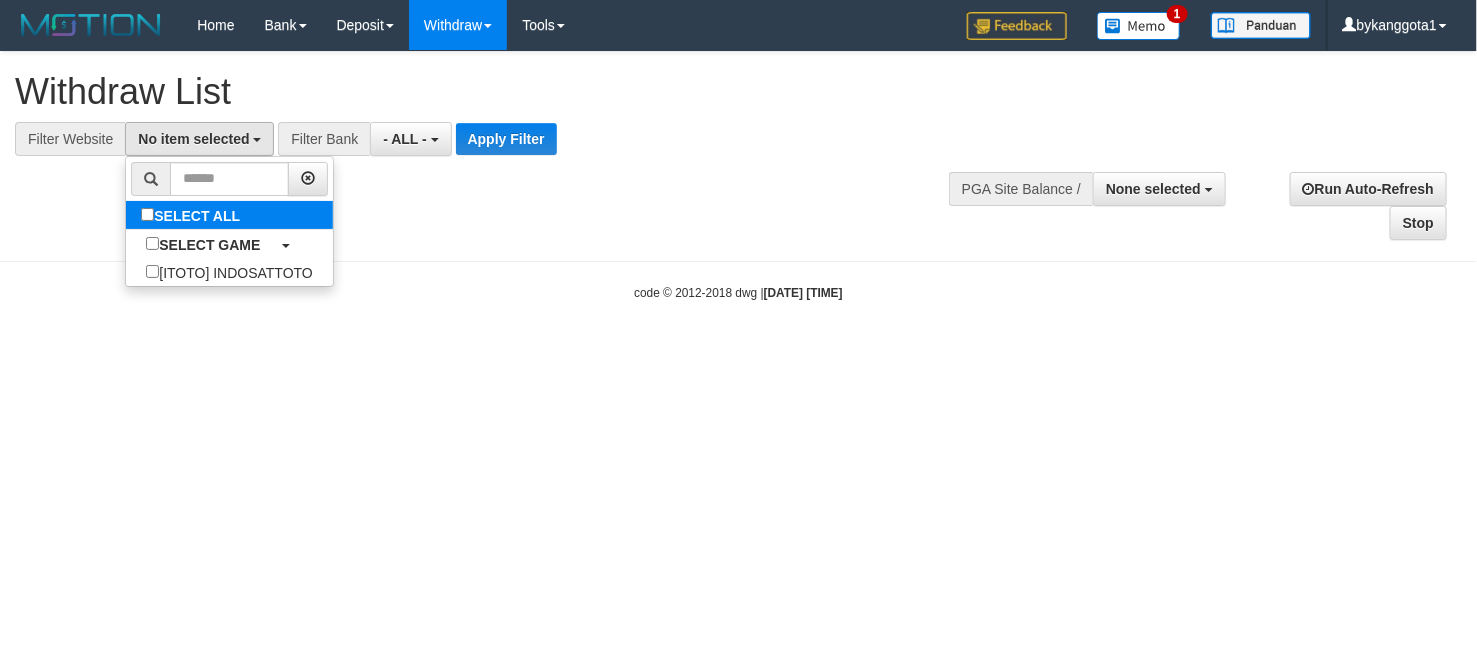 select on "****" 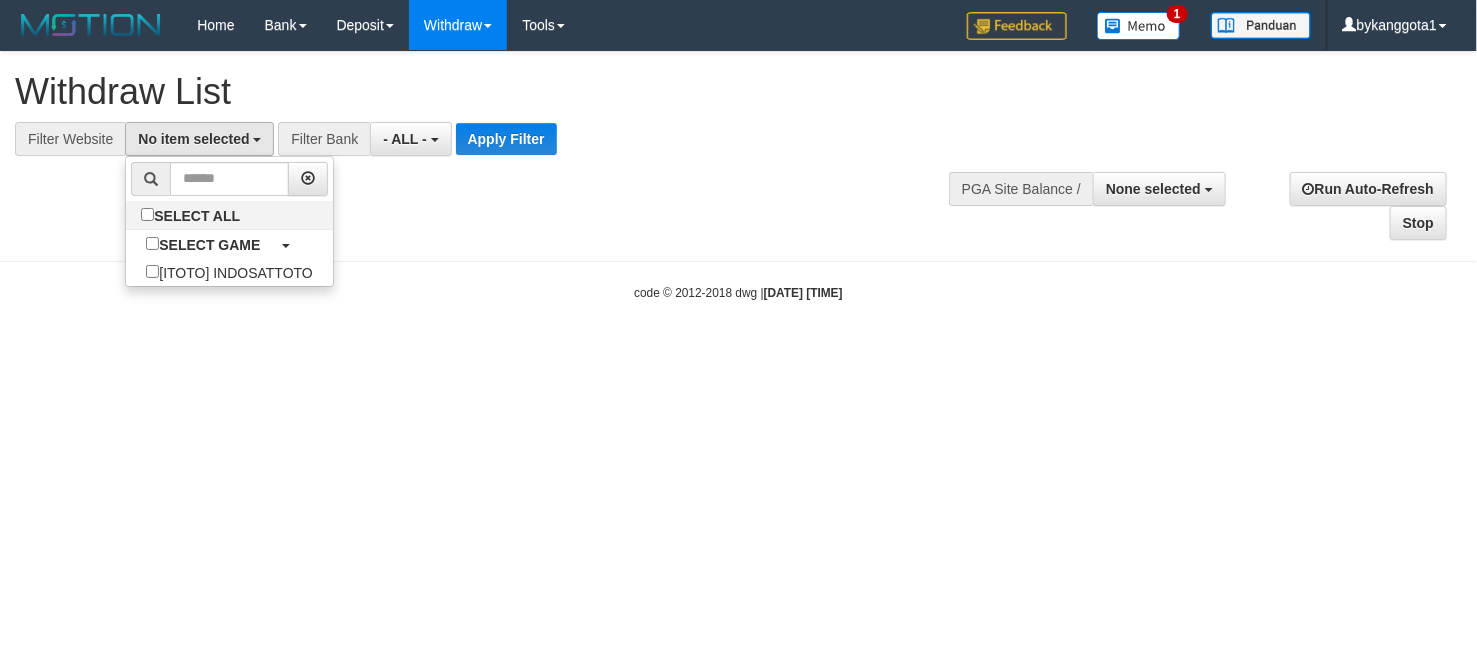 scroll, scrollTop: 17, scrollLeft: 0, axis: vertical 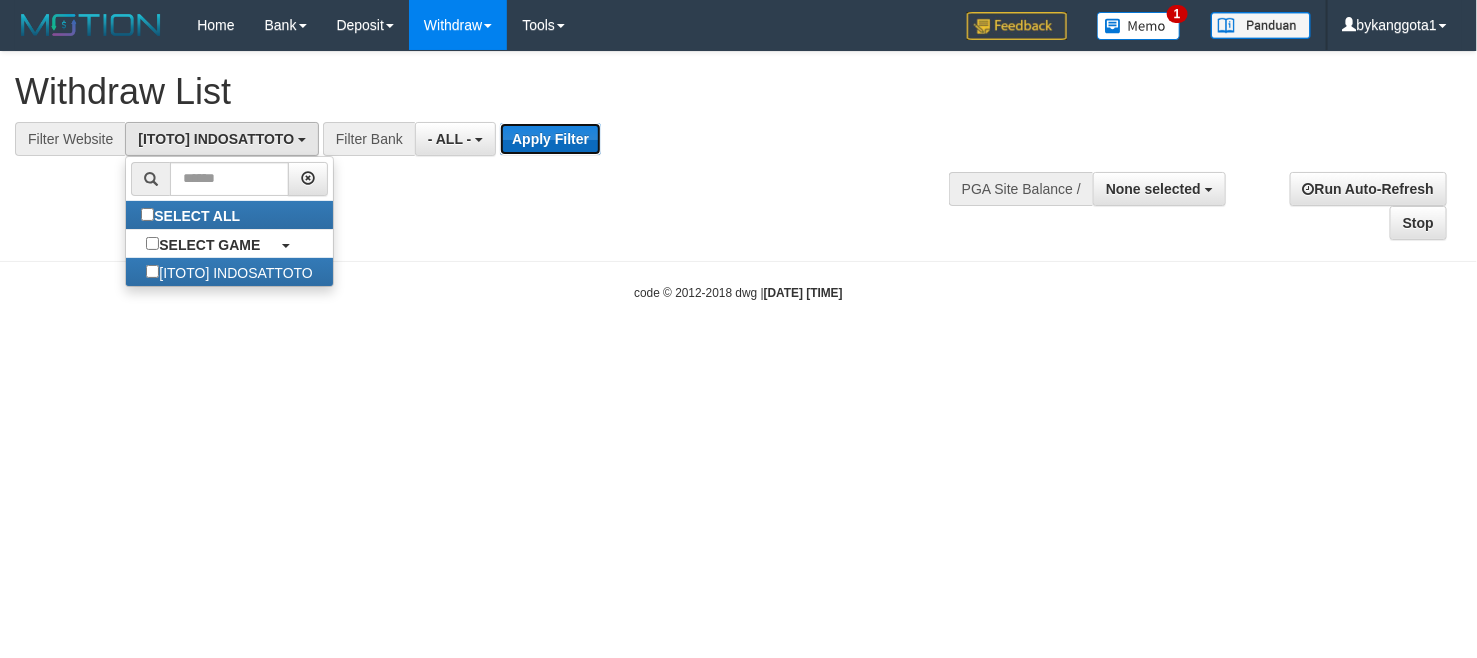 click on "Apply Filter" at bounding box center (550, 139) 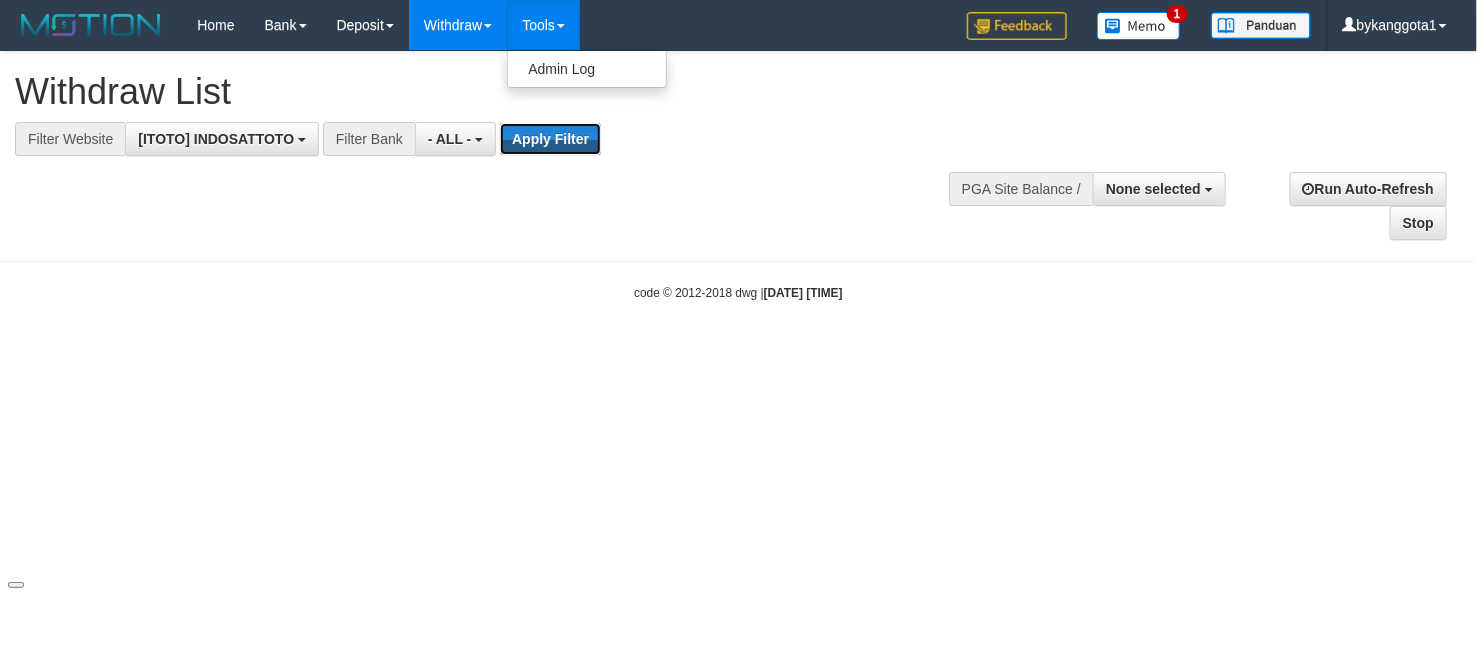 type 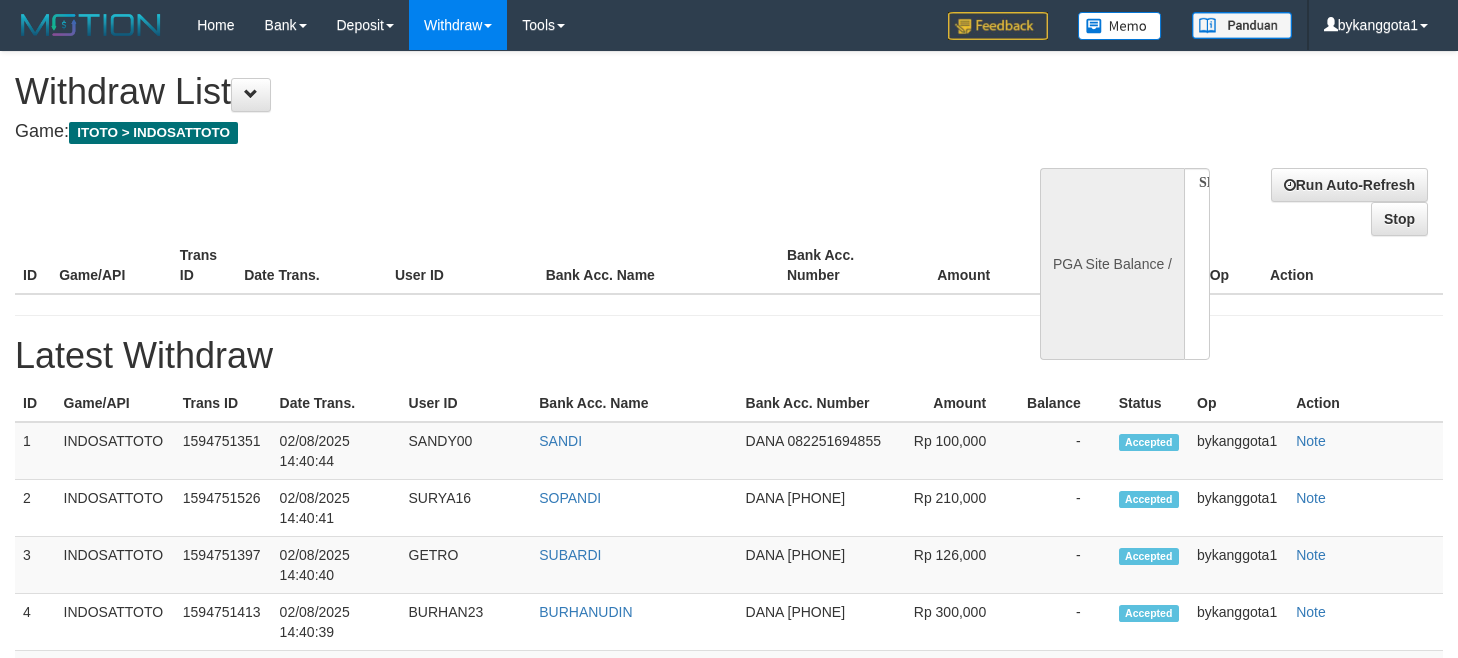 select 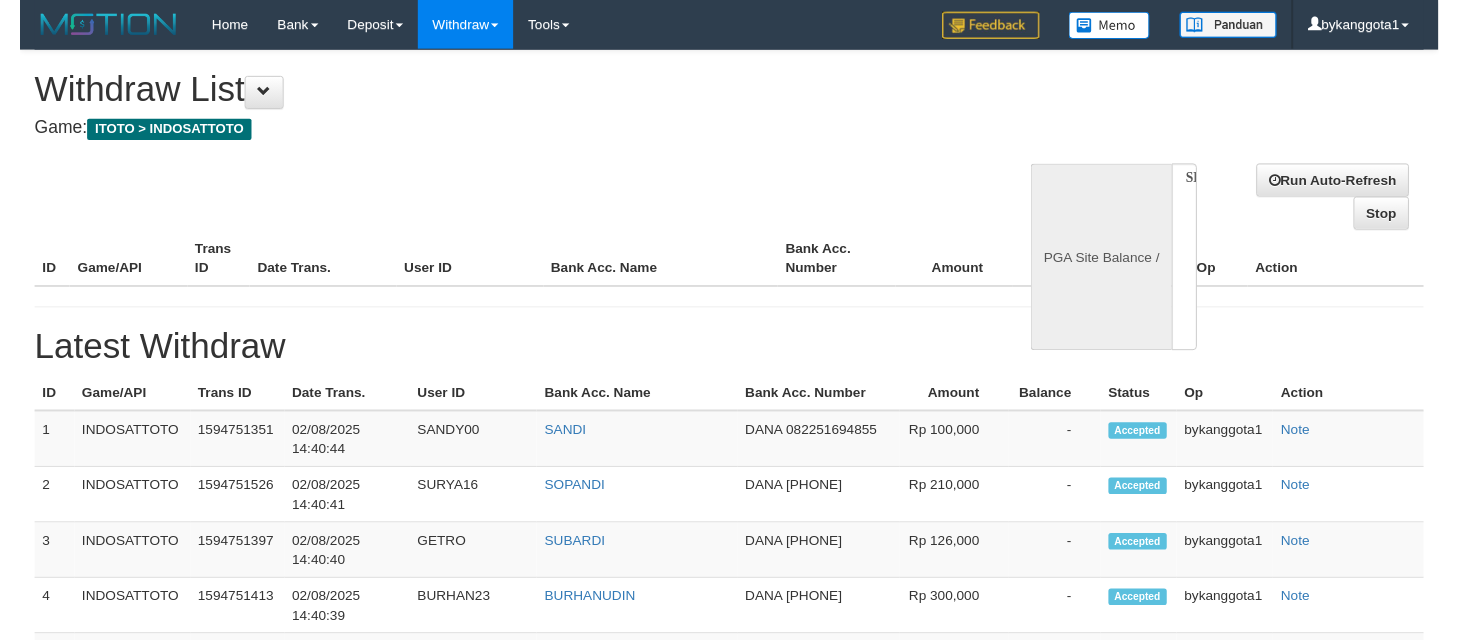 scroll, scrollTop: 0, scrollLeft: 0, axis: both 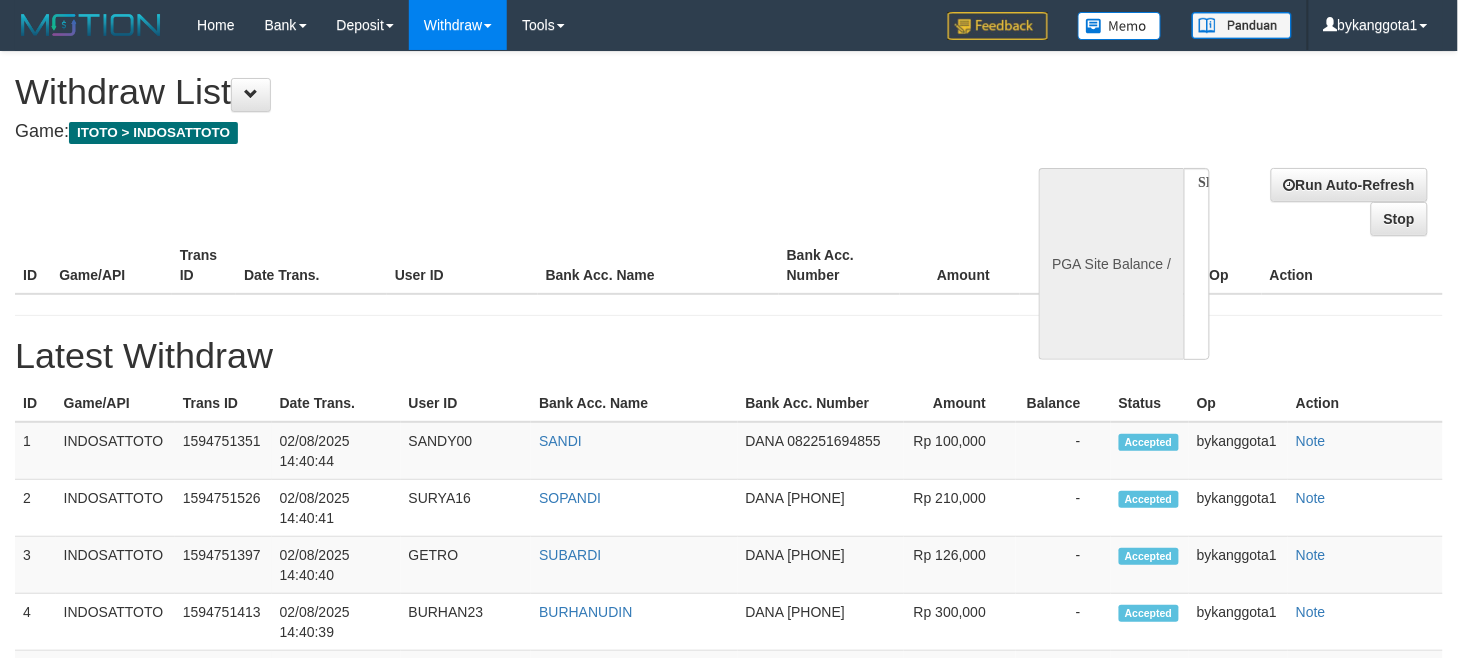 select on "**" 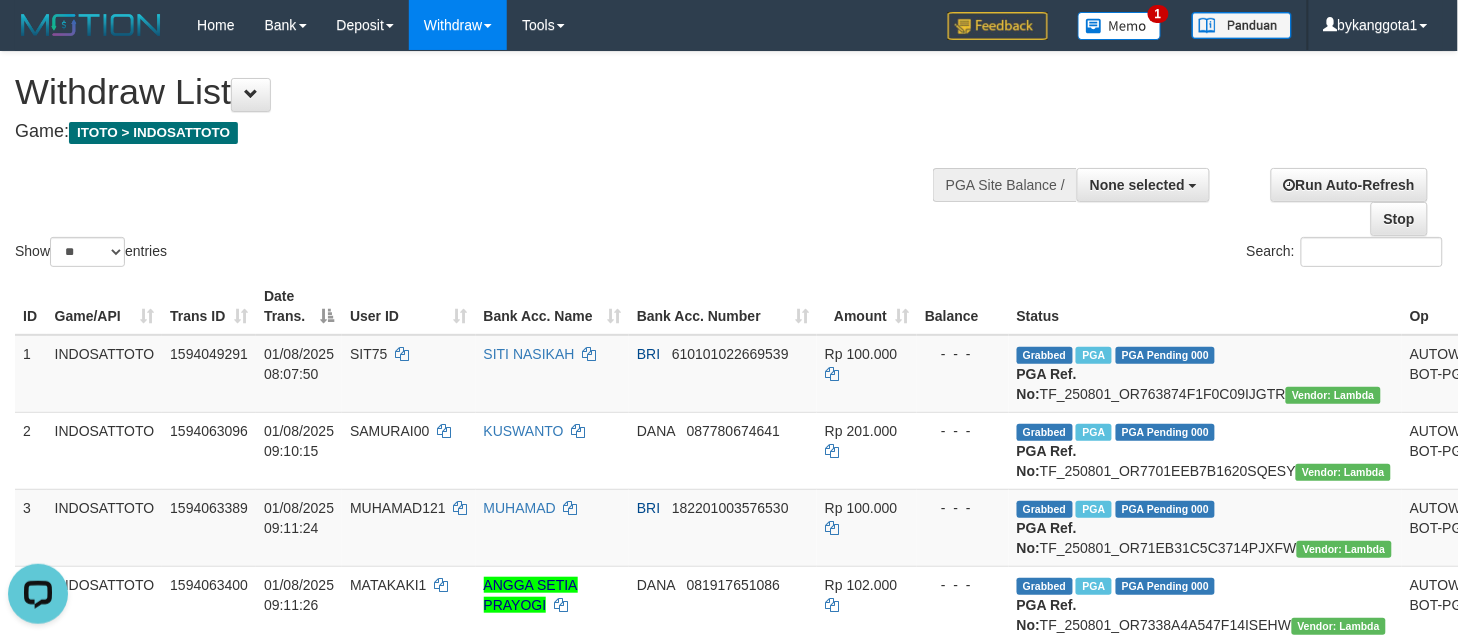 scroll, scrollTop: 0, scrollLeft: 0, axis: both 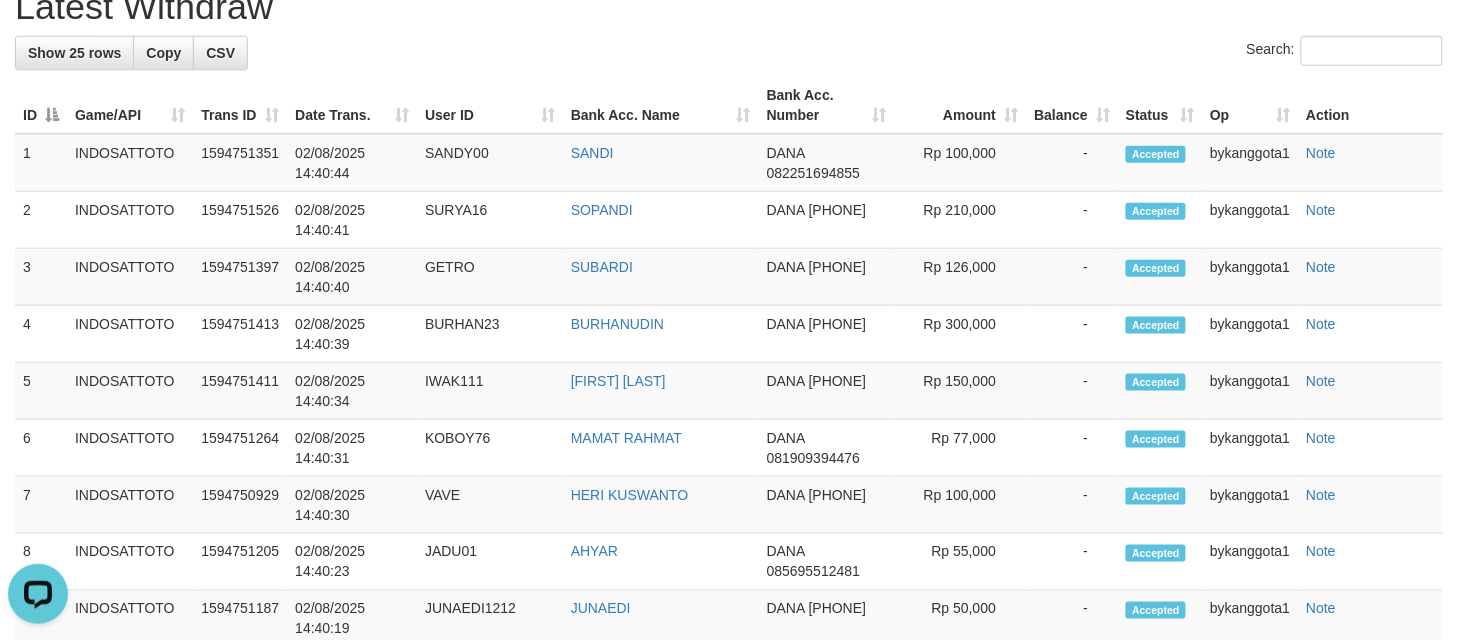 click on "Toggle navigation
Home
Bank
Account List
Load
By Website
Group
[ITOTO]													INDOSATTOTO
Mutasi Bank
Search
Sync
Note Mutasi
Deposit
DPS Fetch
DPS List
History
PGA History
Note DPS 1" at bounding box center [729, -282] 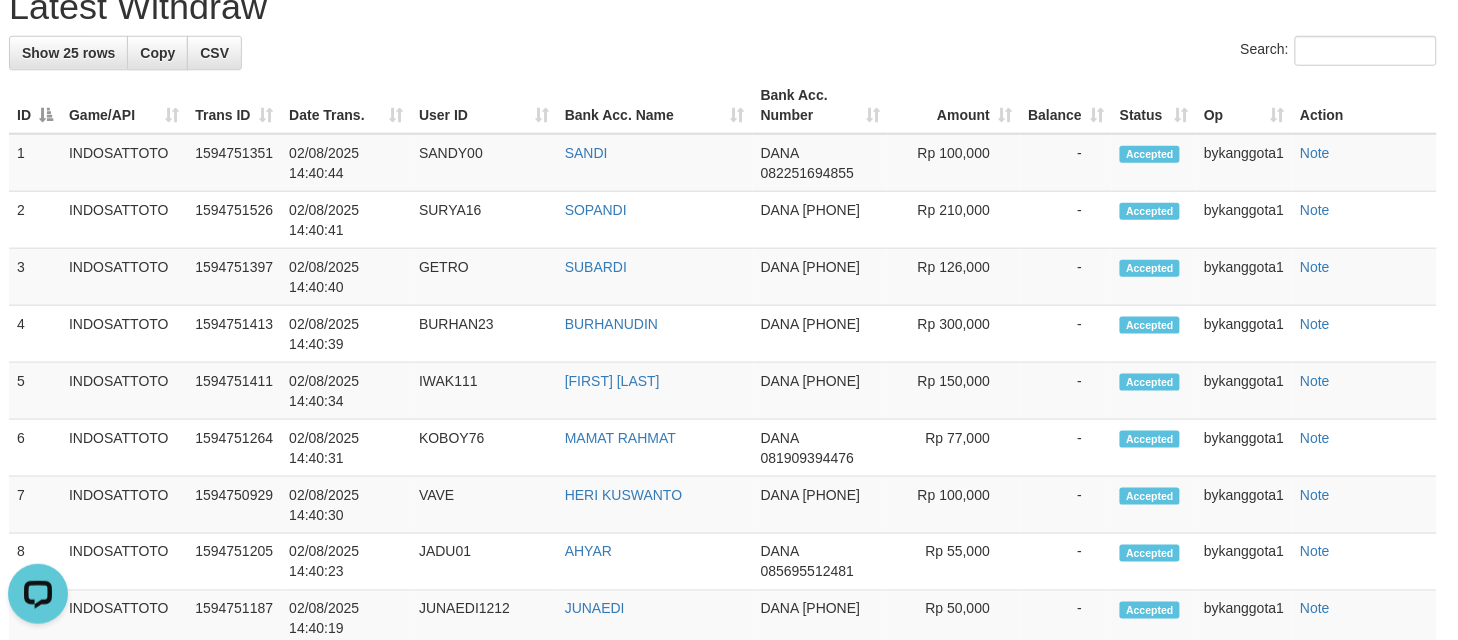 scroll, scrollTop: 2368, scrollLeft: 18, axis: both 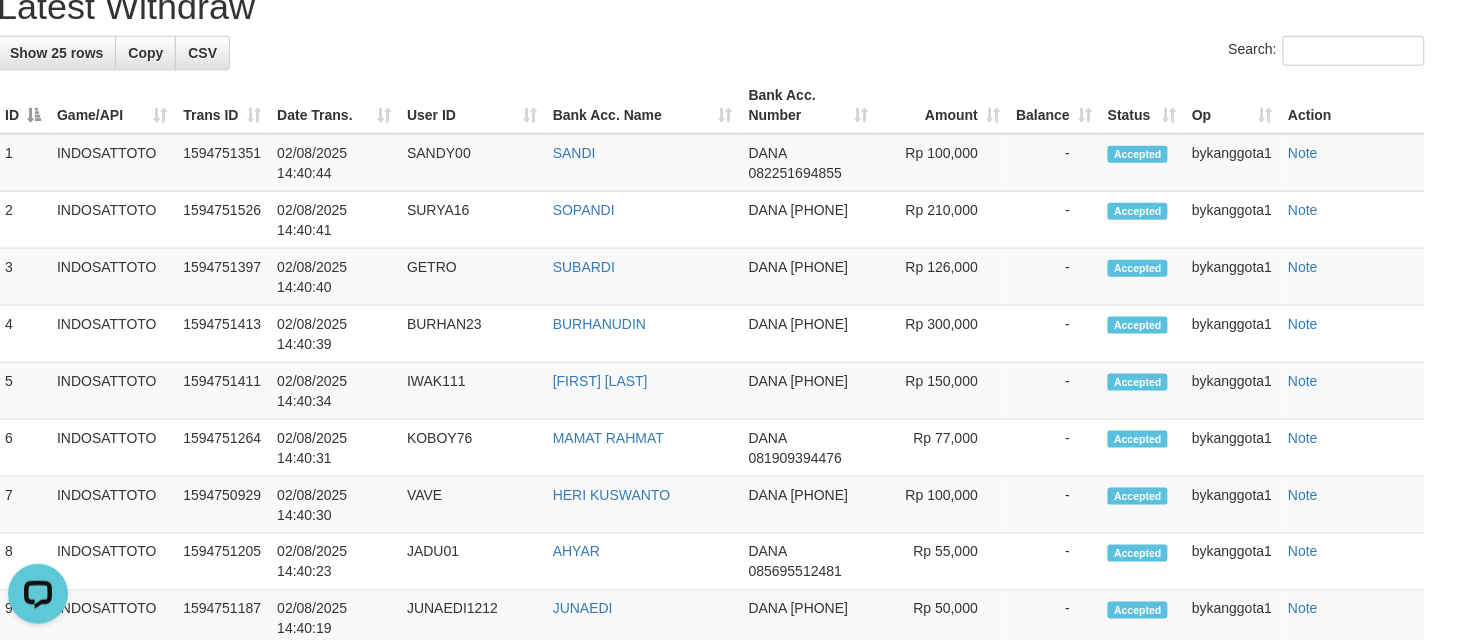 click on "Check Trans" at bounding box center [1516, -310] 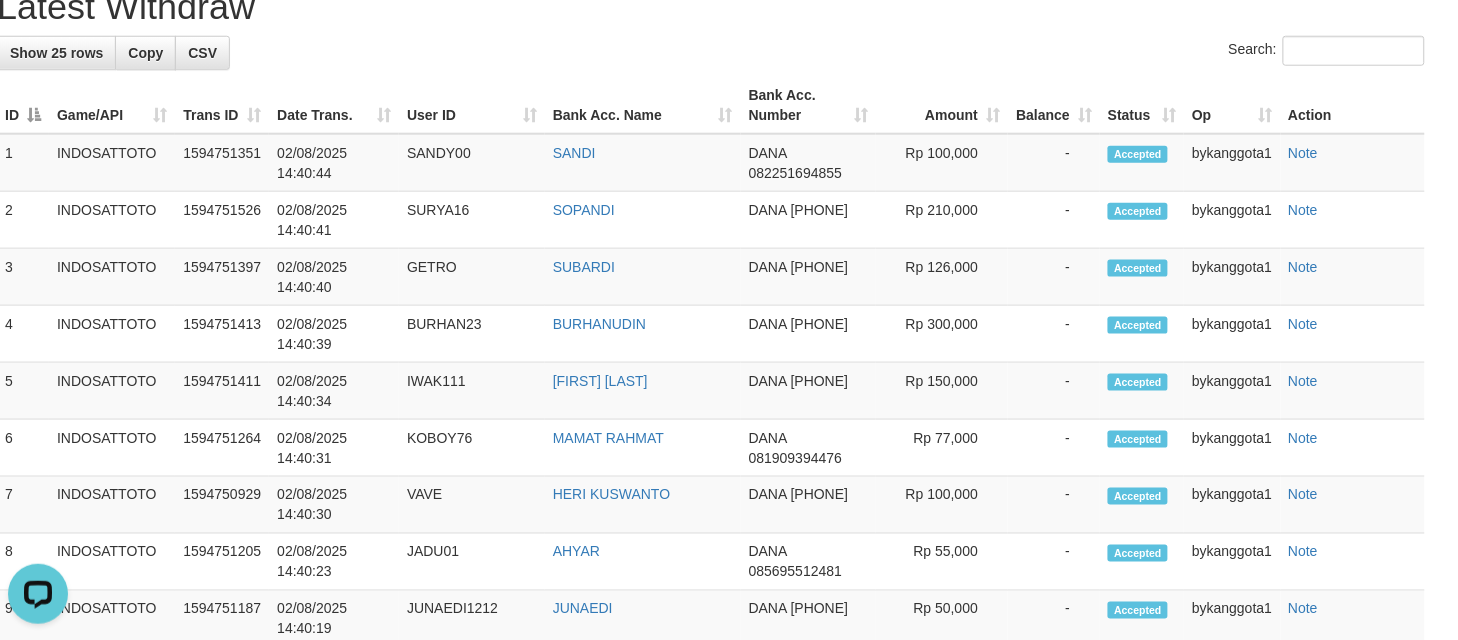 scroll, scrollTop: 2095, scrollLeft: 18, axis: both 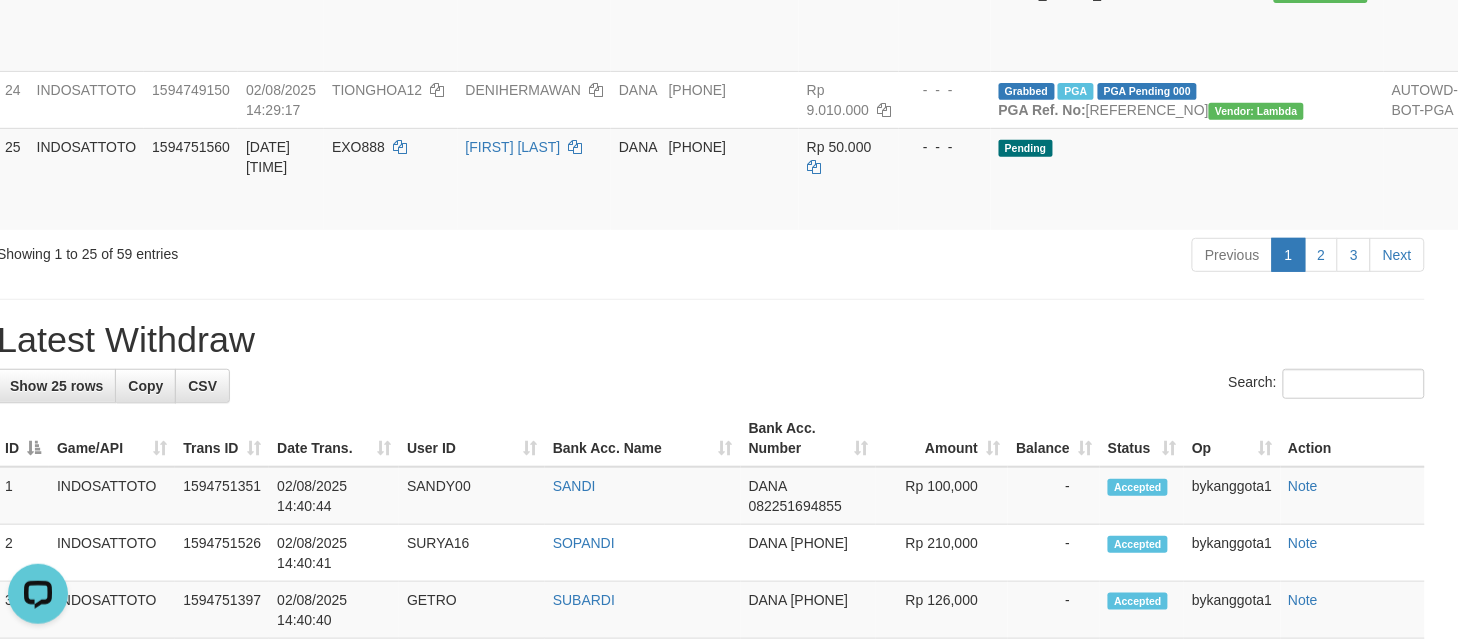 click on "Check Trans" at bounding box center (1516, -114) 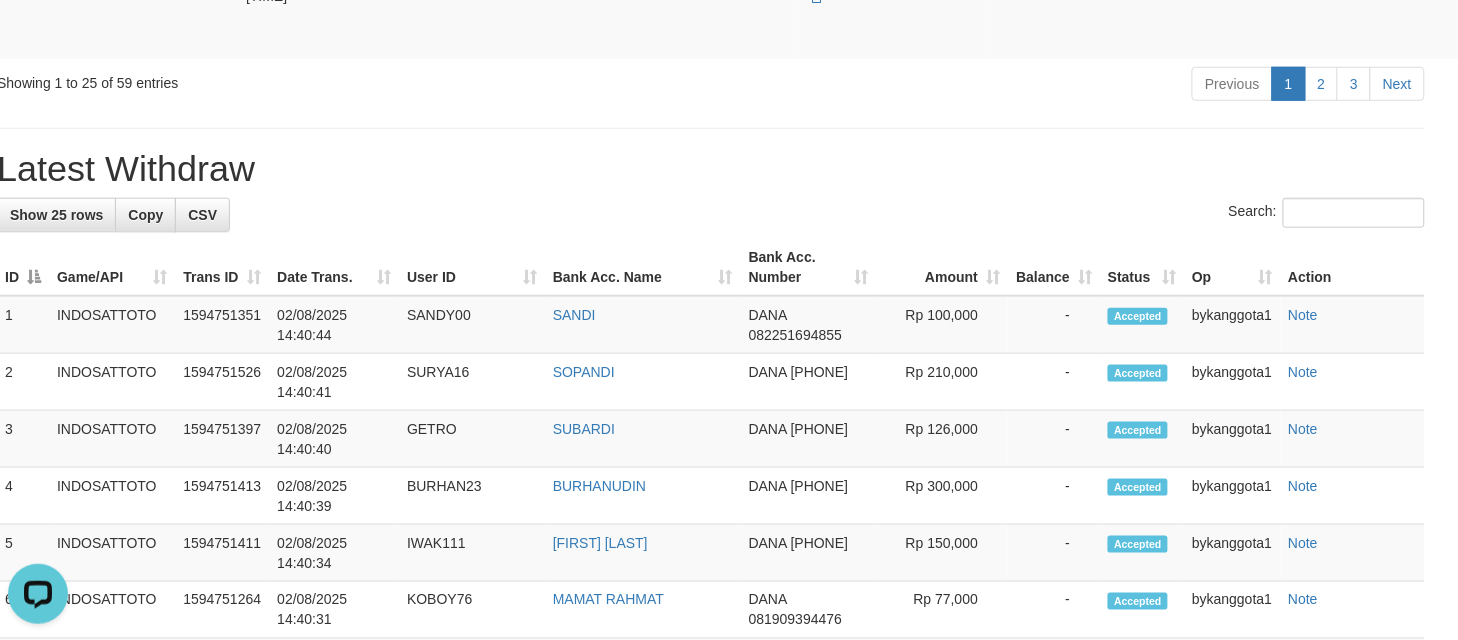 scroll, scrollTop: 2488, scrollLeft: 18, axis: both 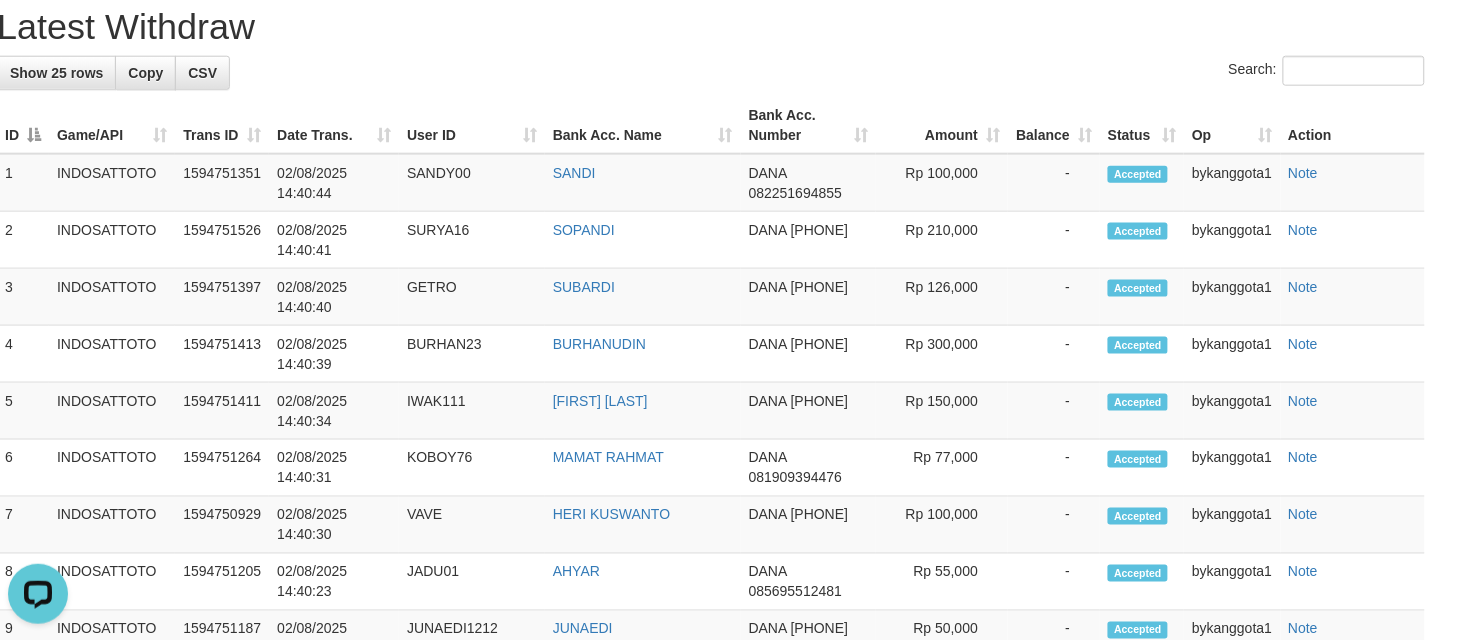 click on "DANA [PHONE]" at bounding box center (705, -134) 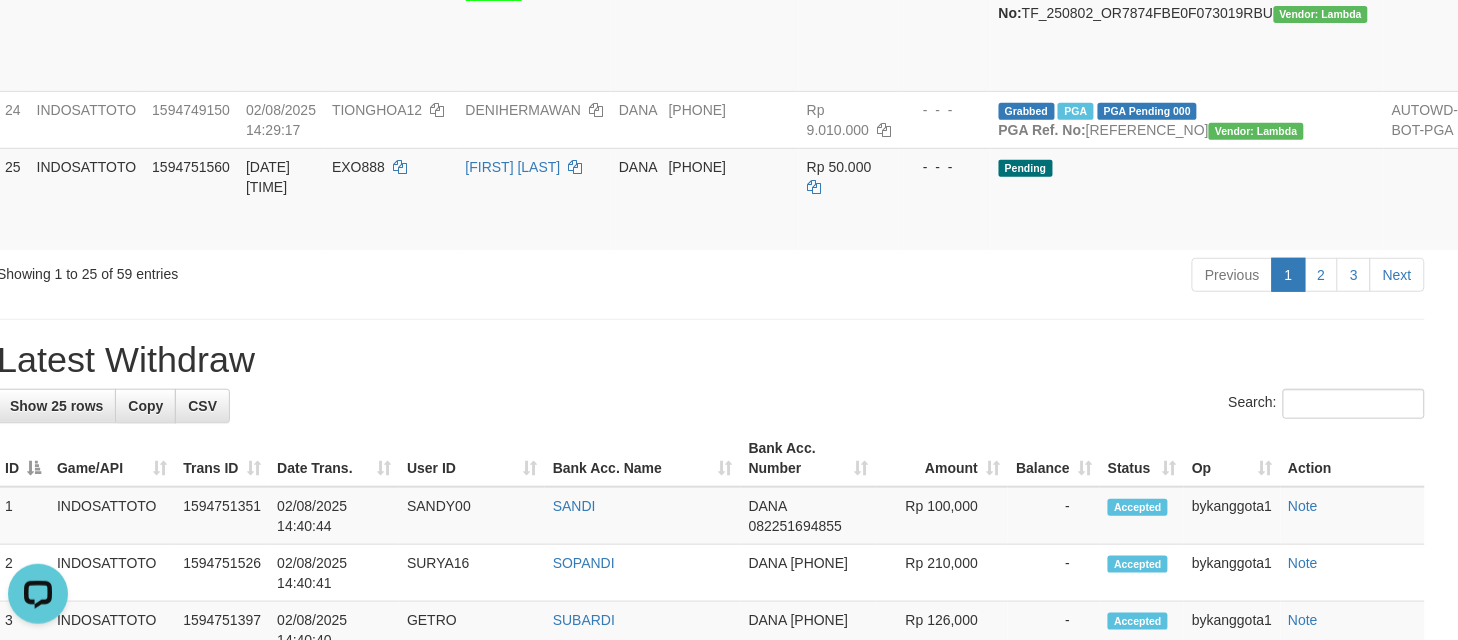 click on "BRI [ACCOUNT_NUMBER]" at bounding box center (705, -242) 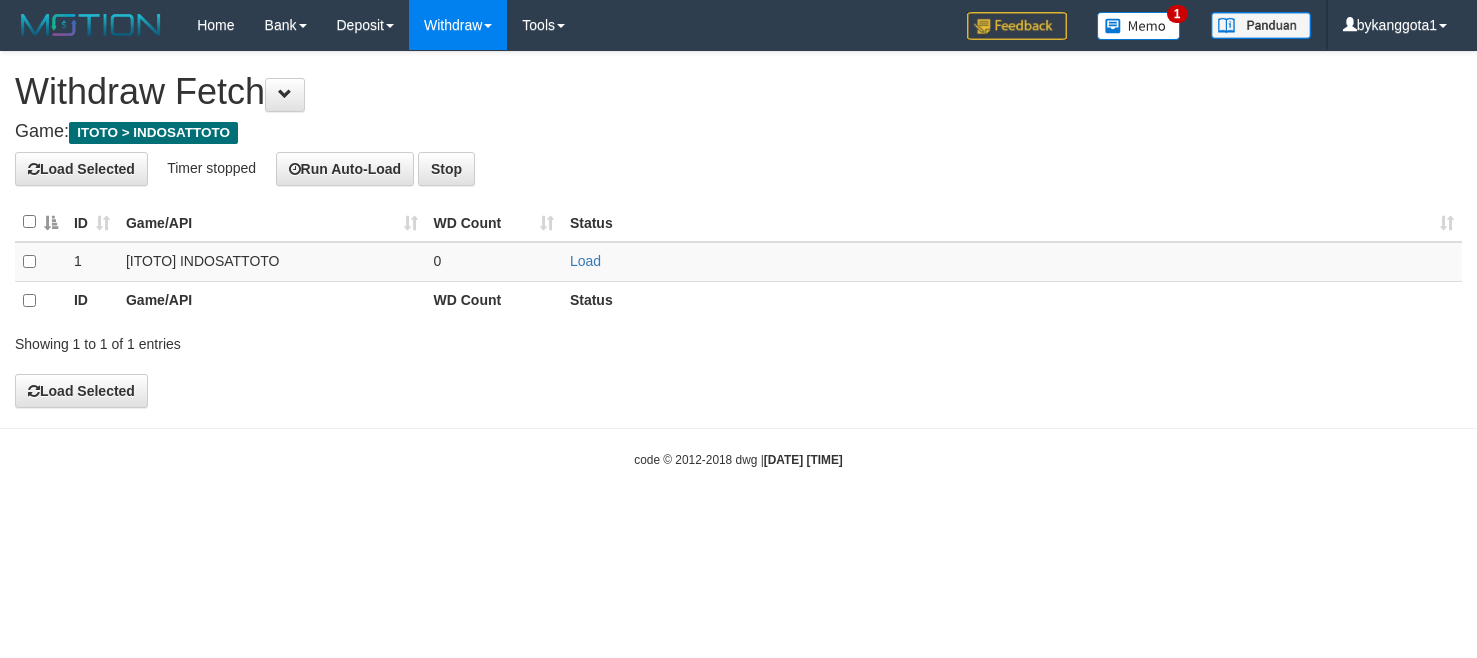 scroll, scrollTop: 0, scrollLeft: 0, axis: both 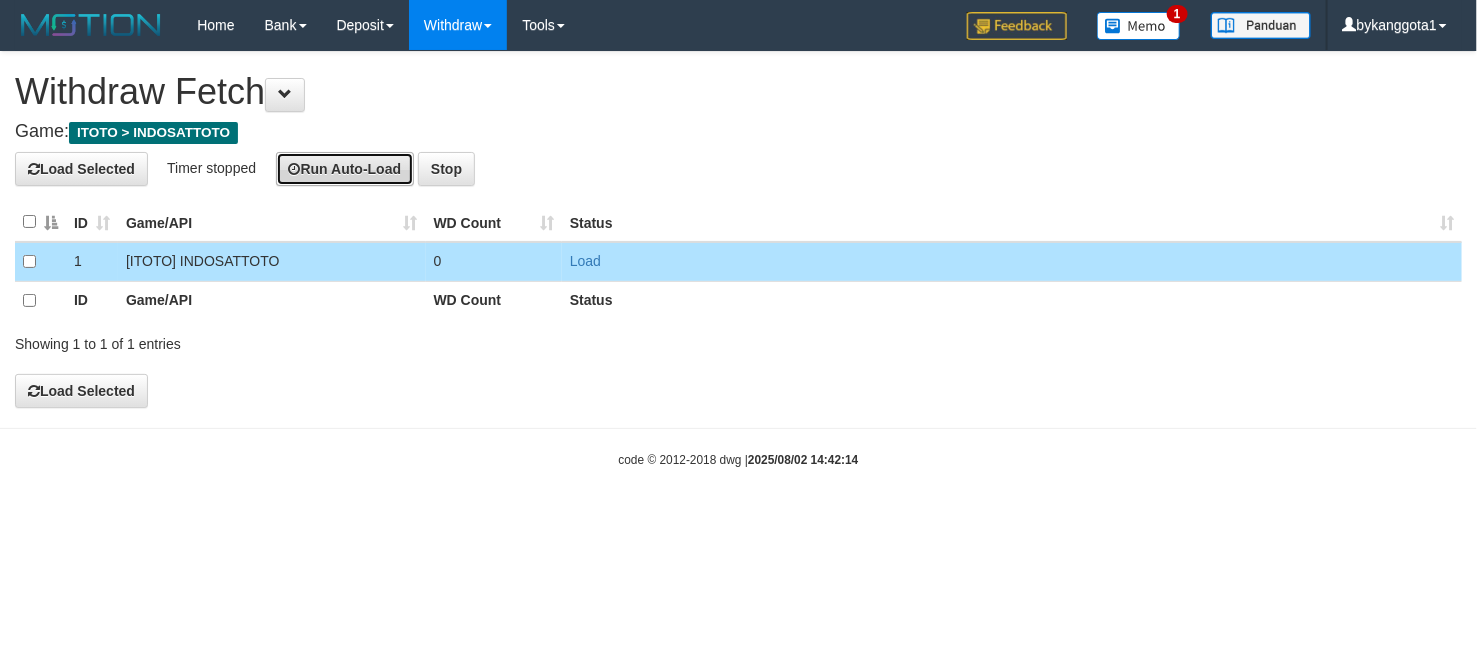 click on "Run Auto-Load" at bounding box center [345, 169] 